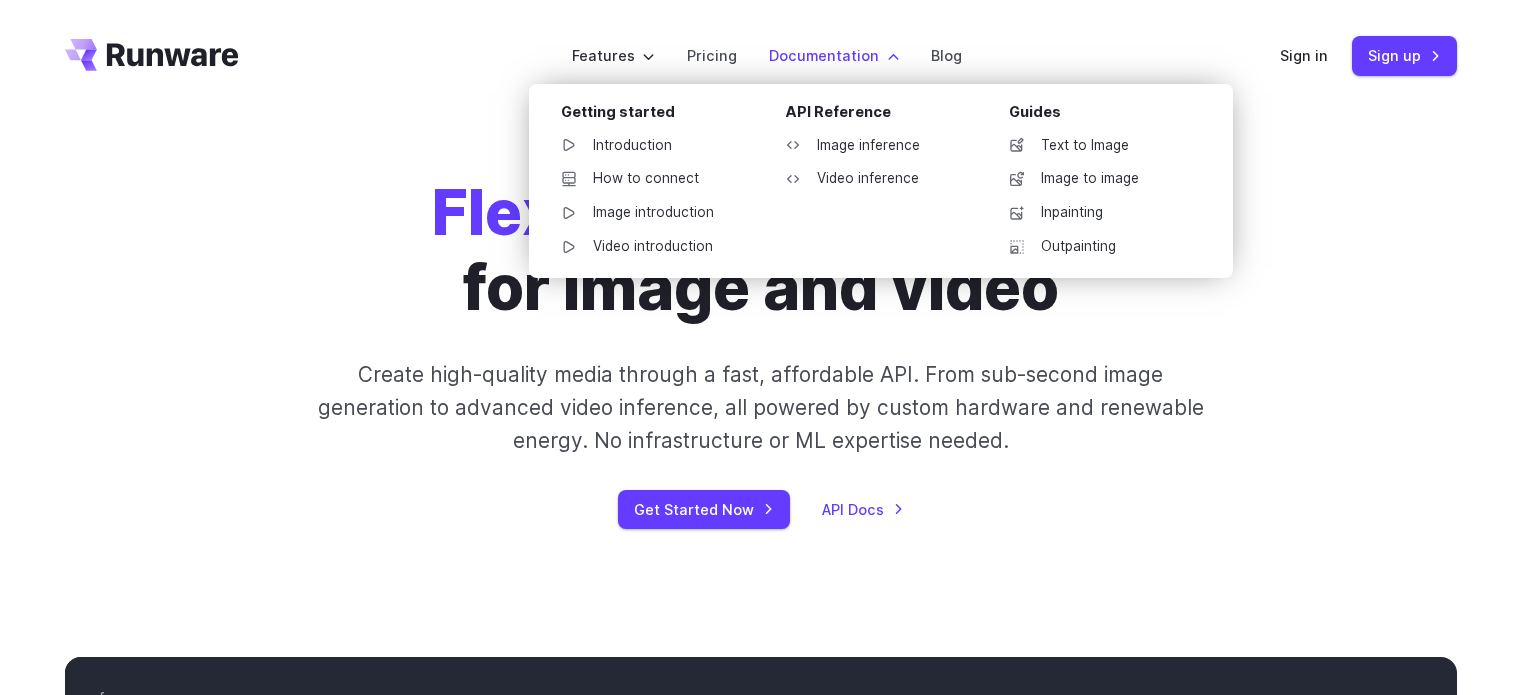 scroll, scrollTop: 0, scrollLeft: 0, axis: both 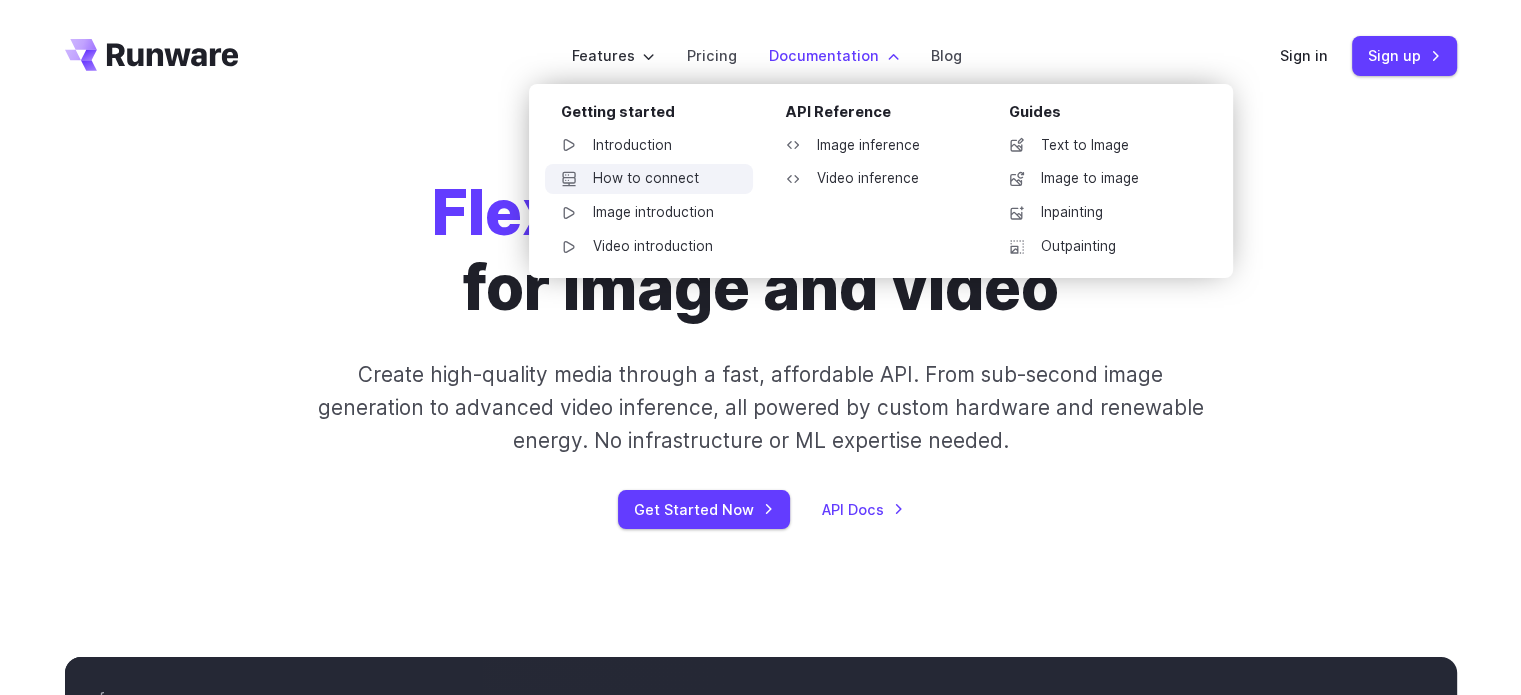 click on "How to connect" at bounding box center [649, 179] 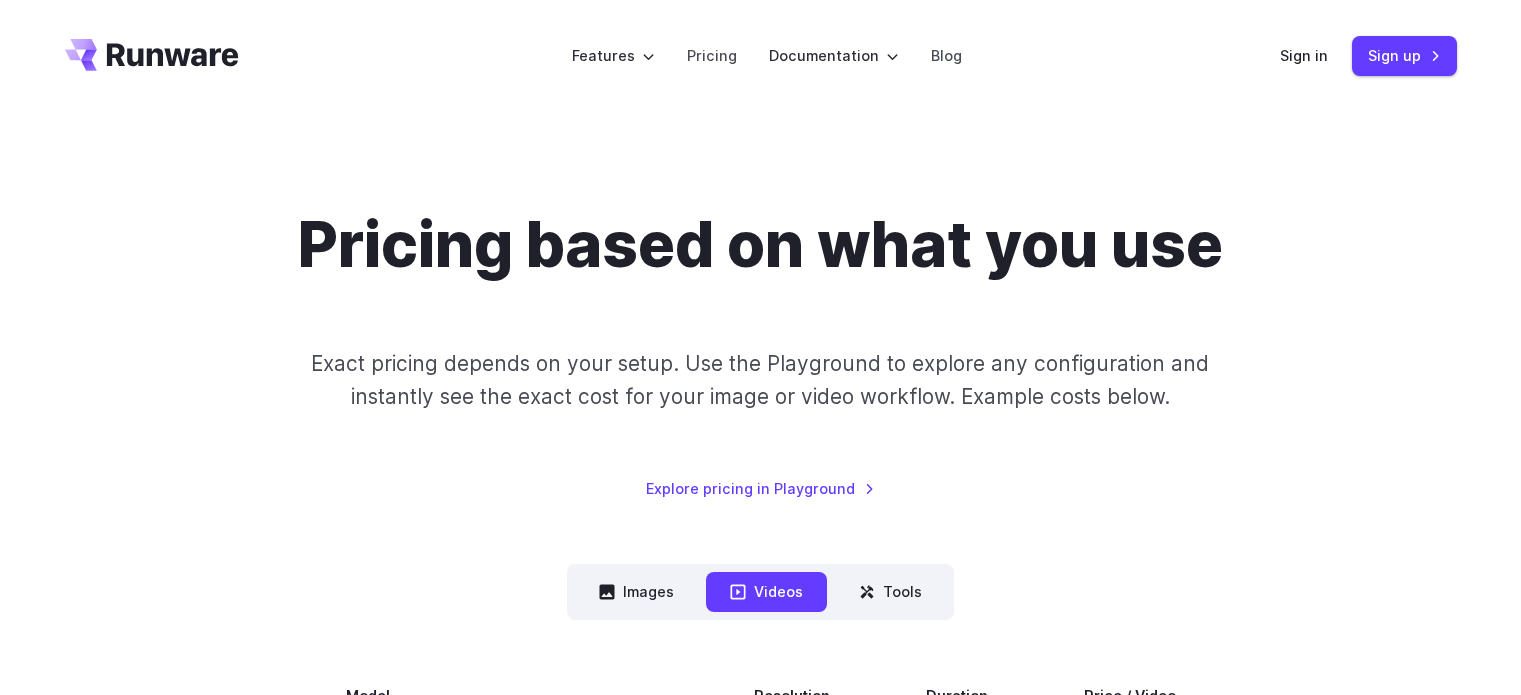scroll, scrollTop: 0, scrollLeft: 0, axis: both 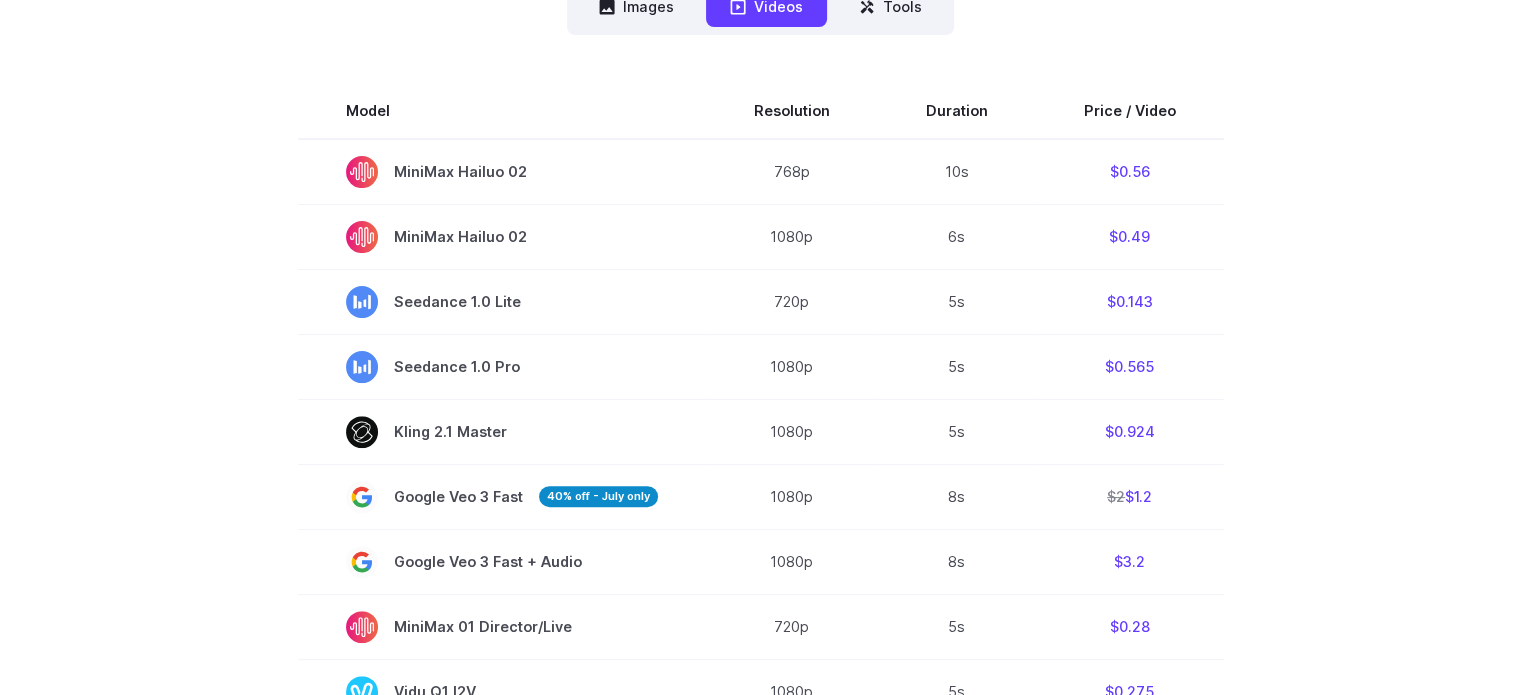 click on "Model   Resolution   Duration   Price / Video
MiniMax Hailuo 02   768p   10s   $0.56
MiniMax Hailuo 02   1080p   6s   $0.49
Seedance 1.0 Lite   720p   5s   $0.143
Seedance 1.0 Pro   1080p   5s   $0.565
Kling 2.1 Master   1080p   5s   $0.924
Google Veo 3 Fast  40% off - July only   1080p   8s   $2  $1.2
Google Veo 3 Fast + Audio   1080p   8s   $3.2
MiniMax 01 Director/Live   720p   5s   $0.28
Vidu Q1 I2V   1080p   5s   $0.275
Kling 2.1 Pro   1080p   5s   $0.323
Kling 2.1 Standard   1080p   5s   $0.185
Kling 2.0 Master   1080p   5s   $0.924" at bounding box center (761, 761) 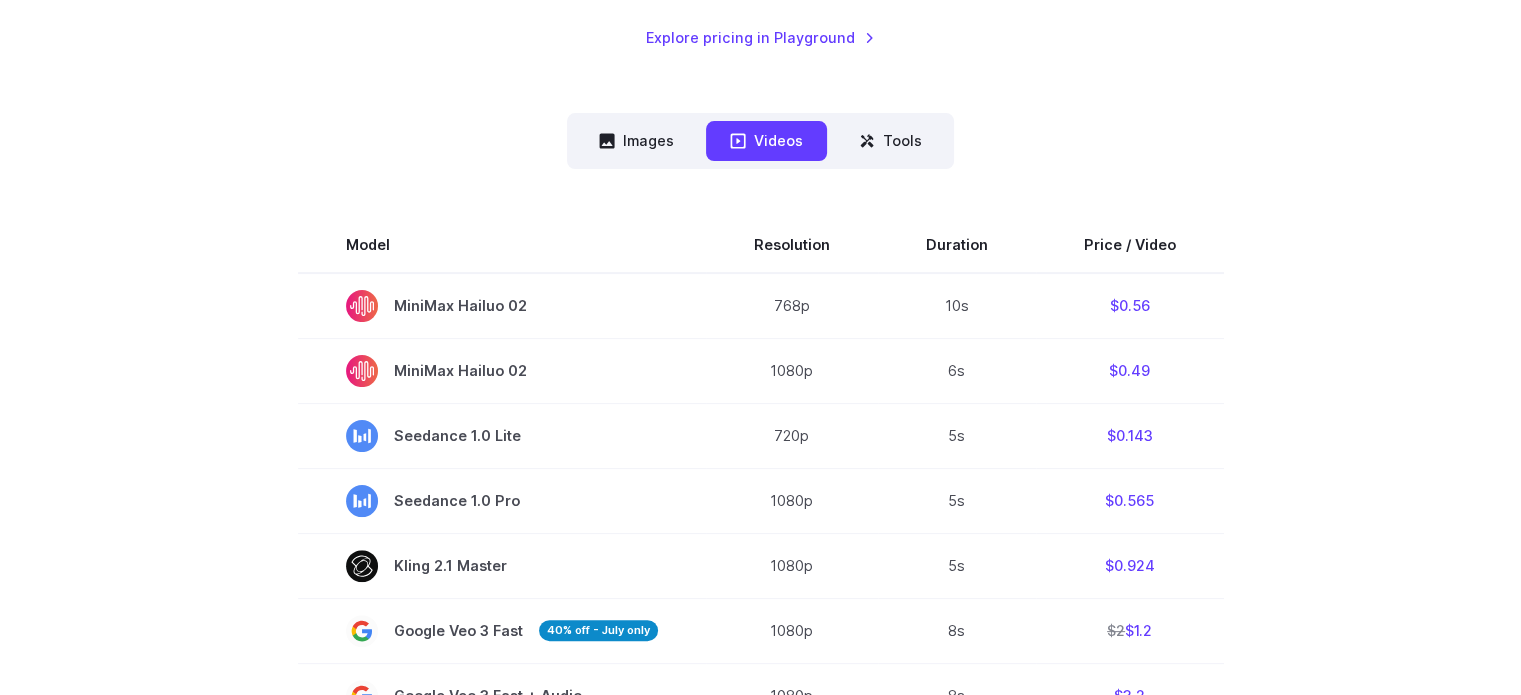 scroll, scrollTop: 452, scrollLeft: 0, axis: vertical 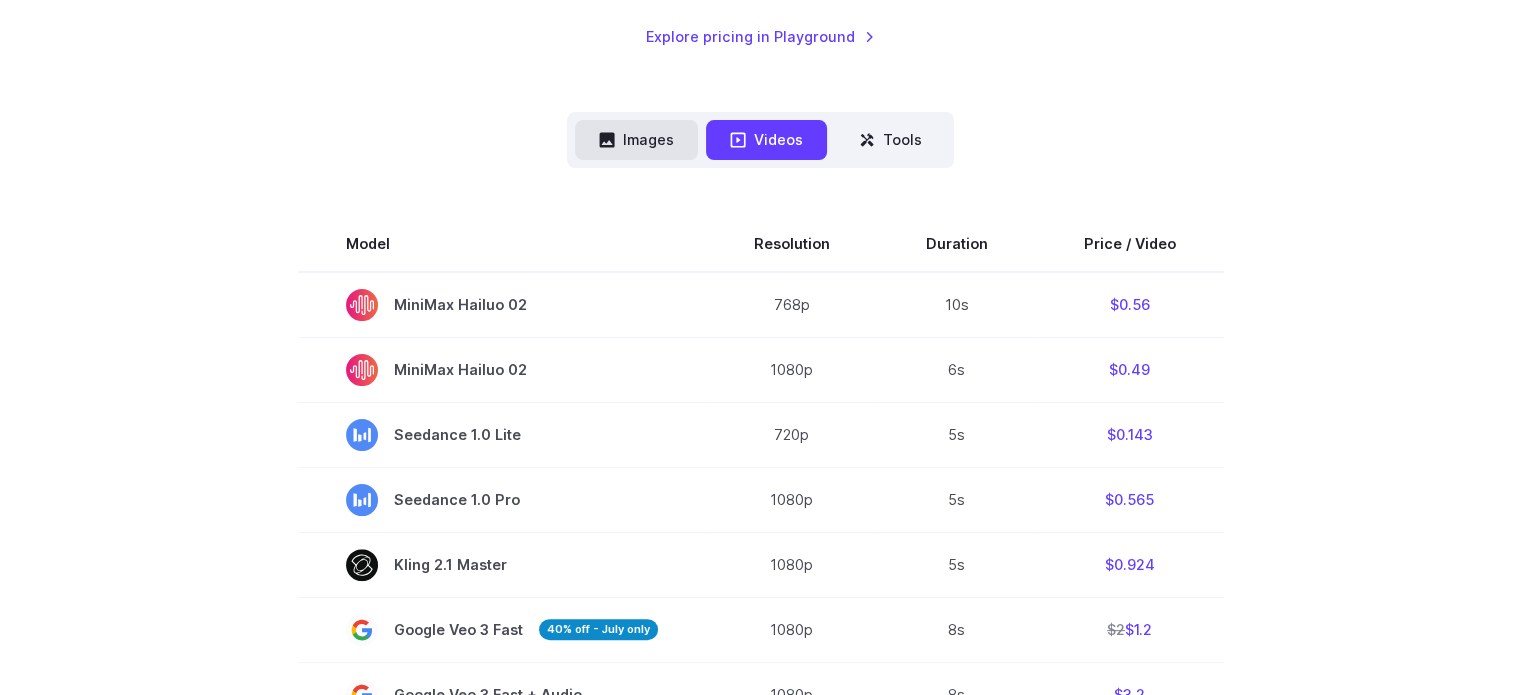 click on "Images" at bounding box center (636, 139) 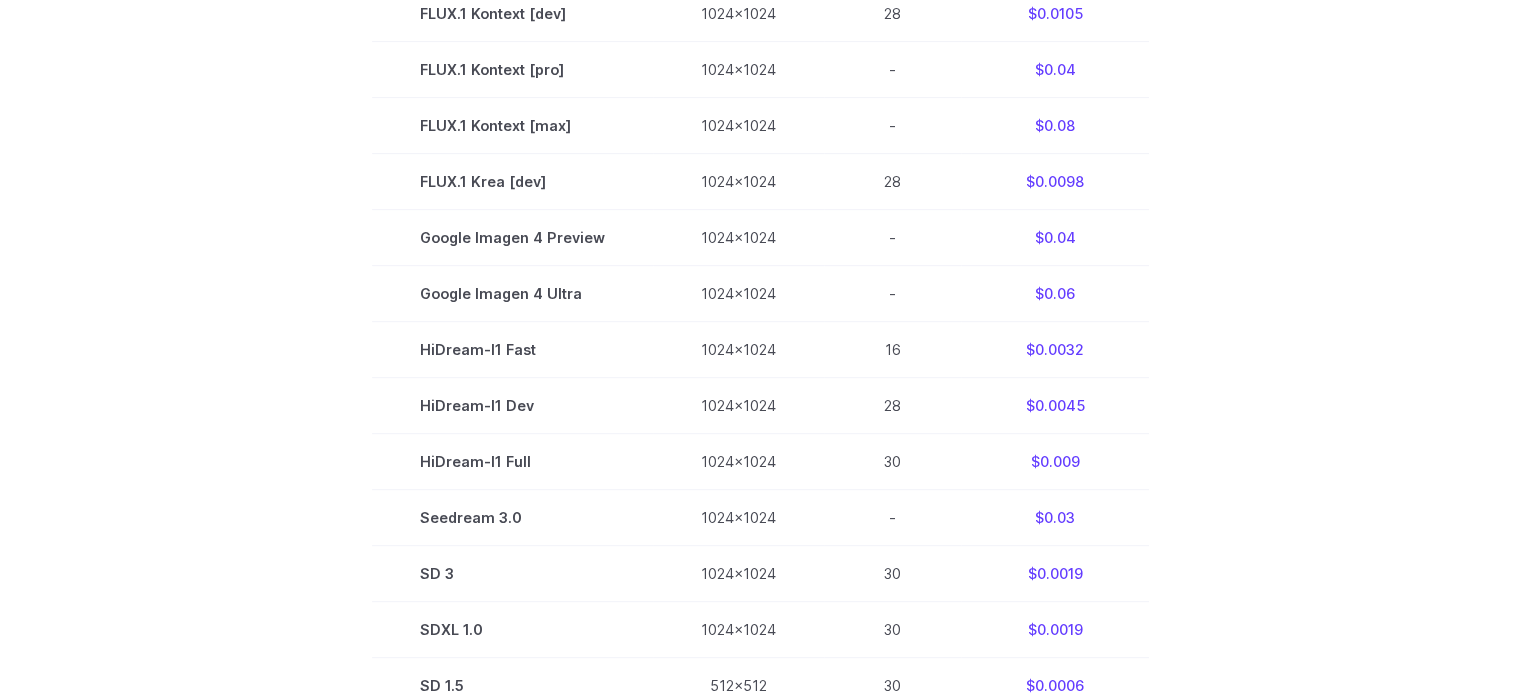 click on "Model   Size   Steps   Price / Video         FLUX.1 [schnell]   1024x1024   4   $0.0013       FLUX.1 [dev]   1024x1024   28   $0.0038       SeedEdit   1024x1024   -   $0.03       FLUX.1 Kontext [dev]   1024x1024   28   $0.0105       FLUX.1 Kontext [pro]   1024x1024   -   $0.04       FLUX.1 Kontext [max]   1024x1024   -   $0.08       FLUX.1 Krea [dev]   1024x1024   28   $0.0098       Google Imagen 4 Preview   1024x1024   -   $0.04       Google Imagen 4 Ultra   1024x1024   -   $0.06       HiDream-I1 Fast   1024x1024   16   $0.0032       HiDream-I1 Dev   1024x1024   28   $0.0045       HiDream-I1 Full   1024x1024   30   $0.009       Seedream 3.0   1024x1024   -   $0.03       SD 3   1024x1024   30   $0.0019       SDXL 1.0   1024x1024   30   $0.0019       SD 1.5   512x512   30   $0.0006" at bounding box center [761, 237] 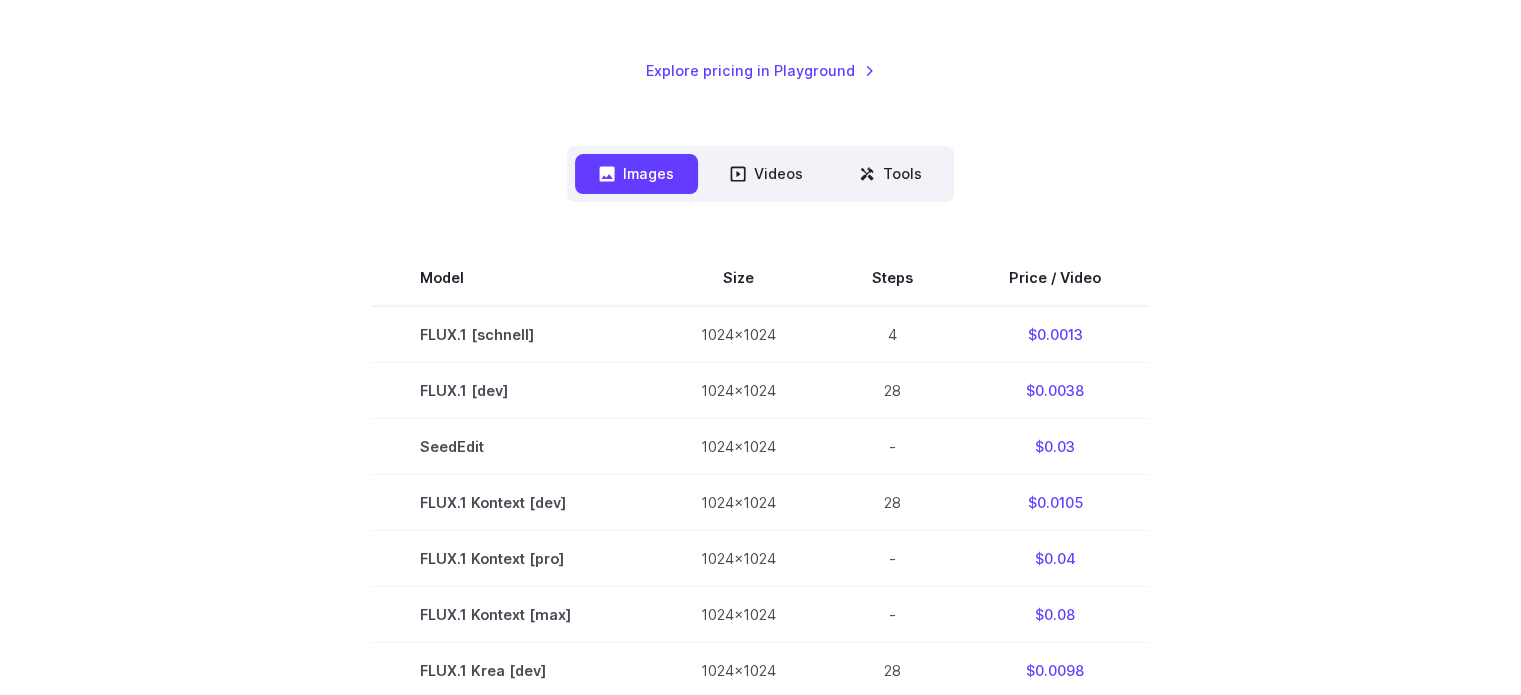 scroll, scrollTop: 417, scrollLeft: 0, axis: vertical 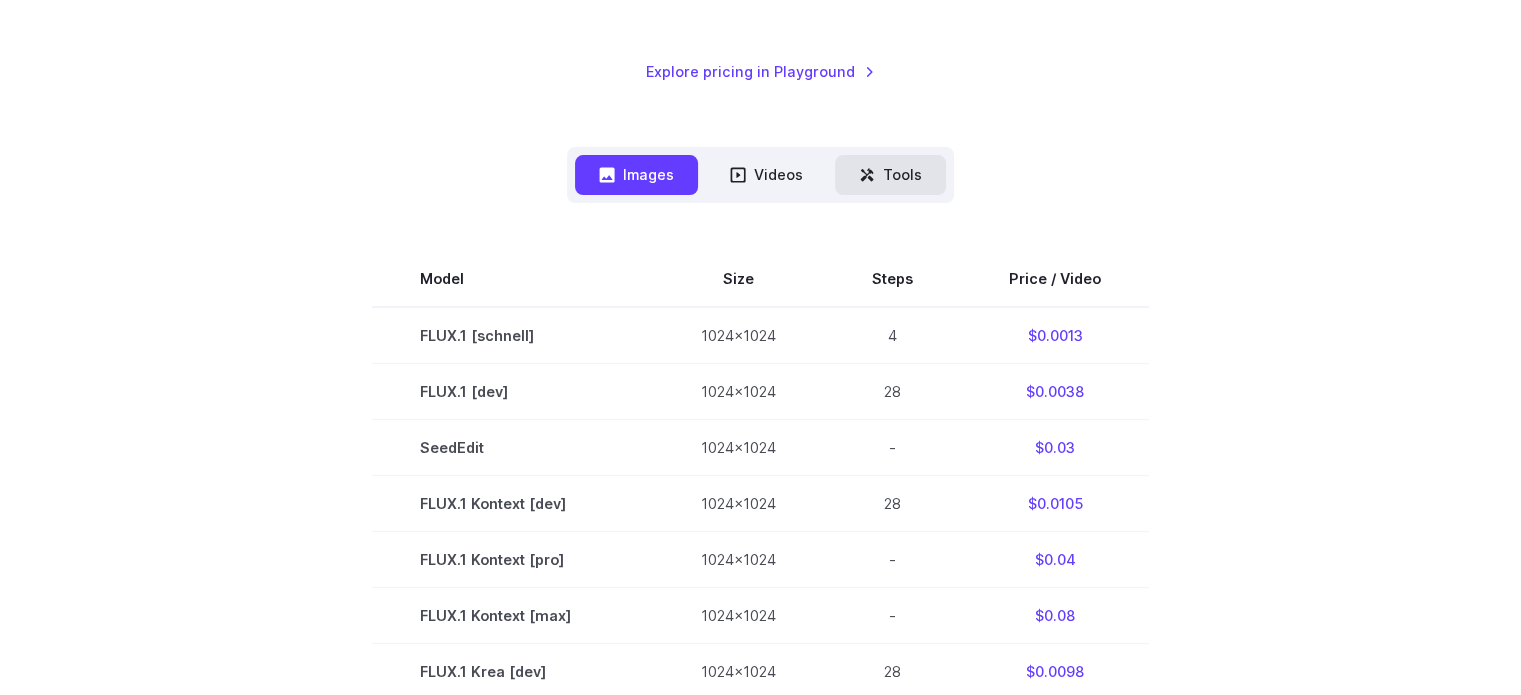 click on "Tools" at bounding box center (890, 174) 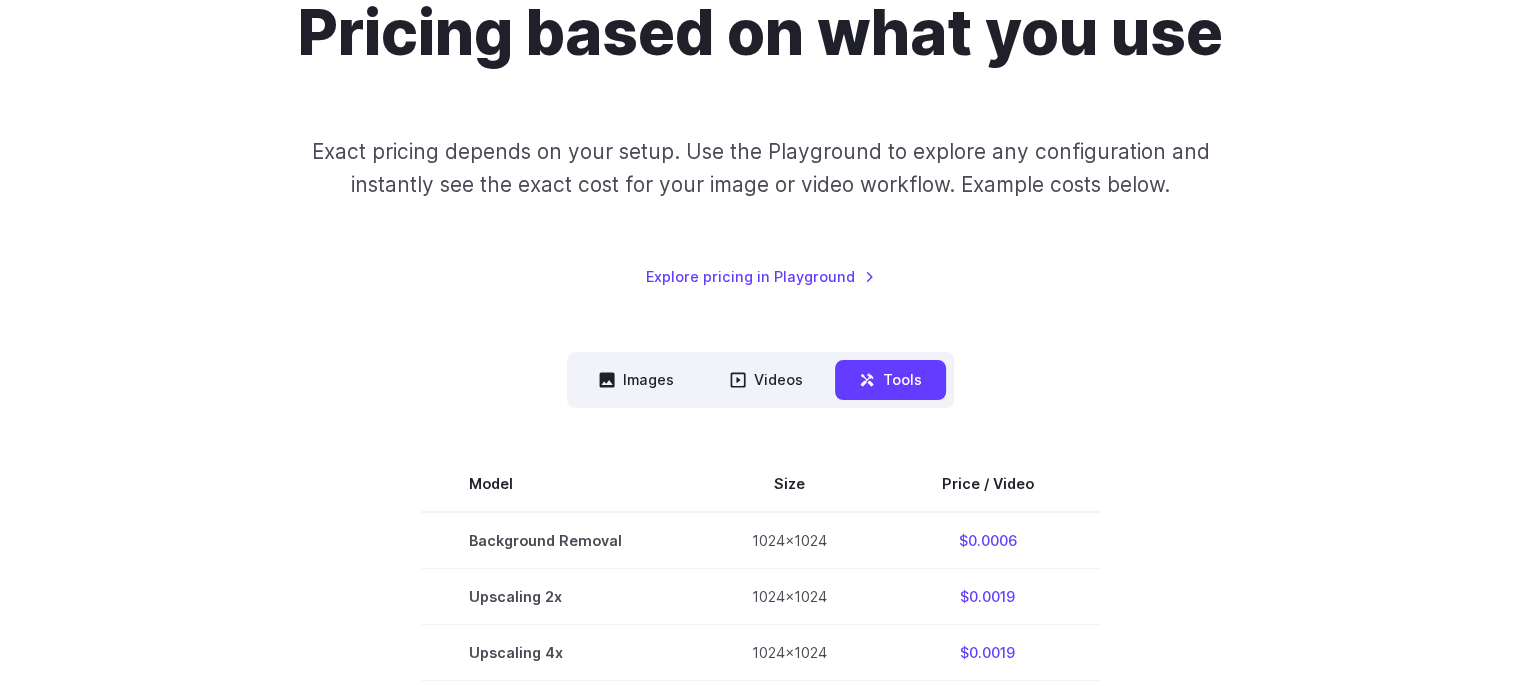 scroll, scrollTop: 215, scrollLeft: 0, axis: vertical 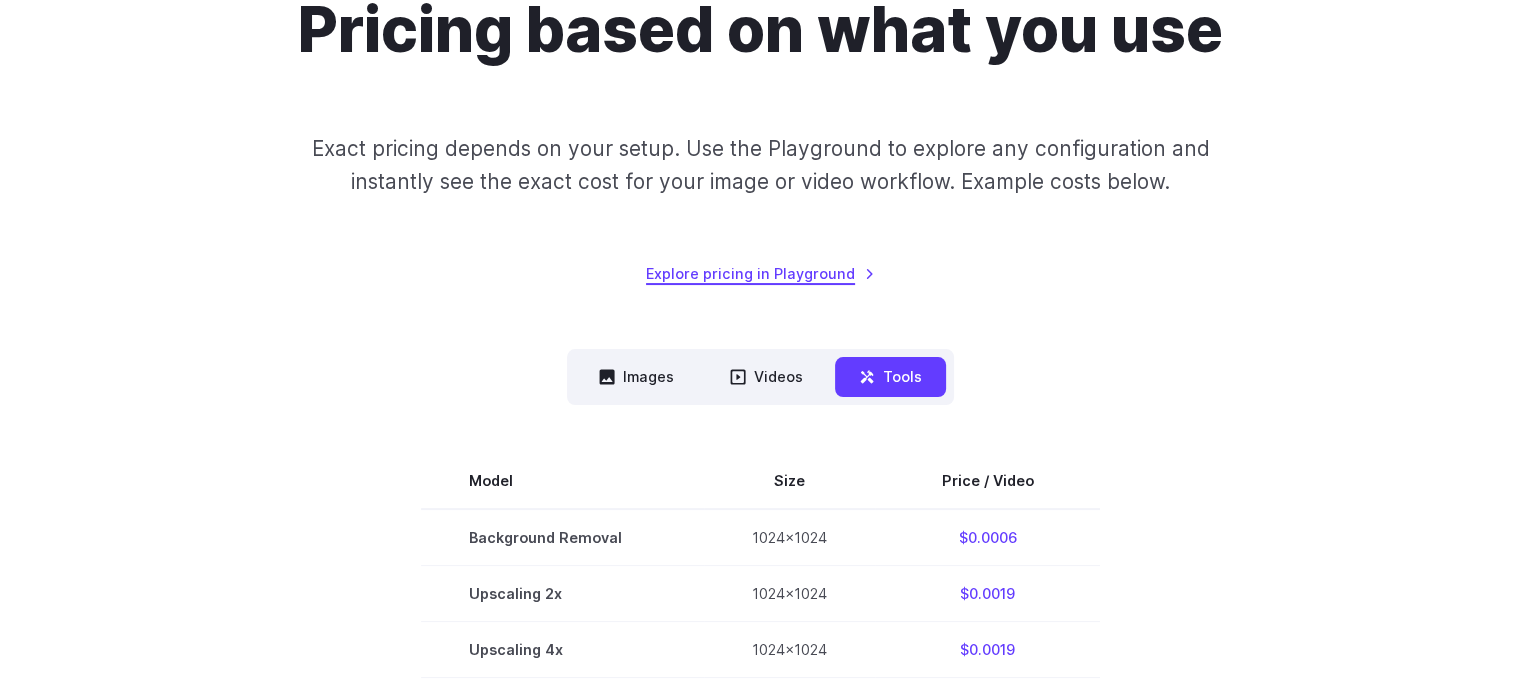 click on "Explore pricing in Playground" at bounding box center (760, 273) 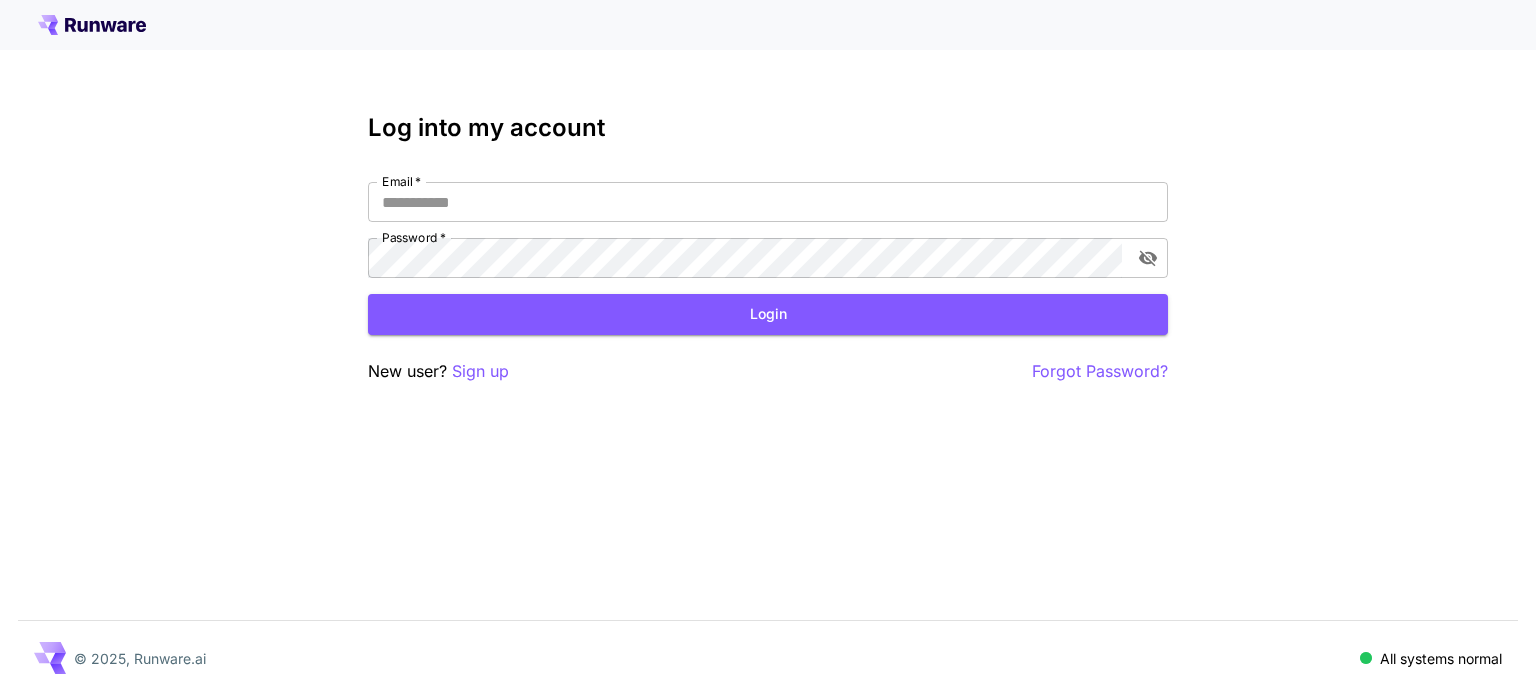 scroll, scrollTop: 0, scrollLeft: 0, axis: both 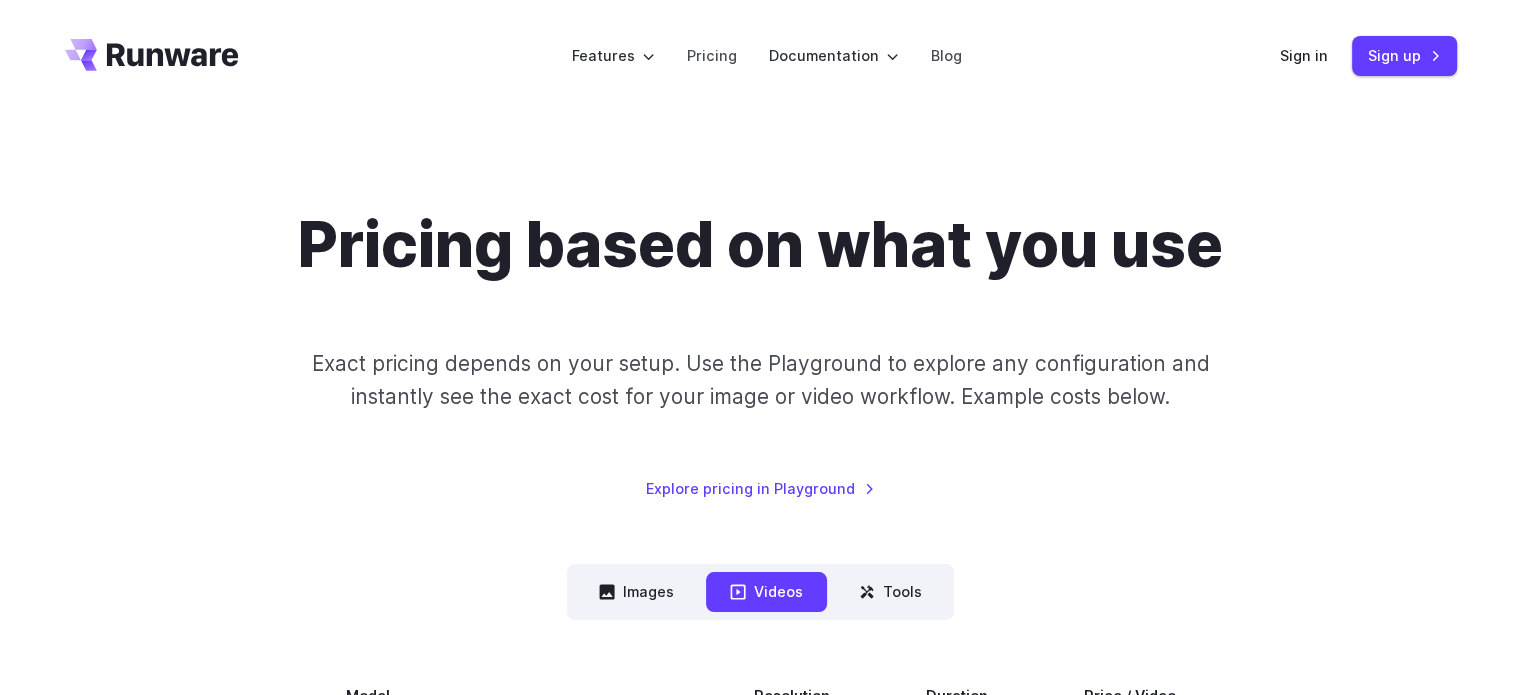 click 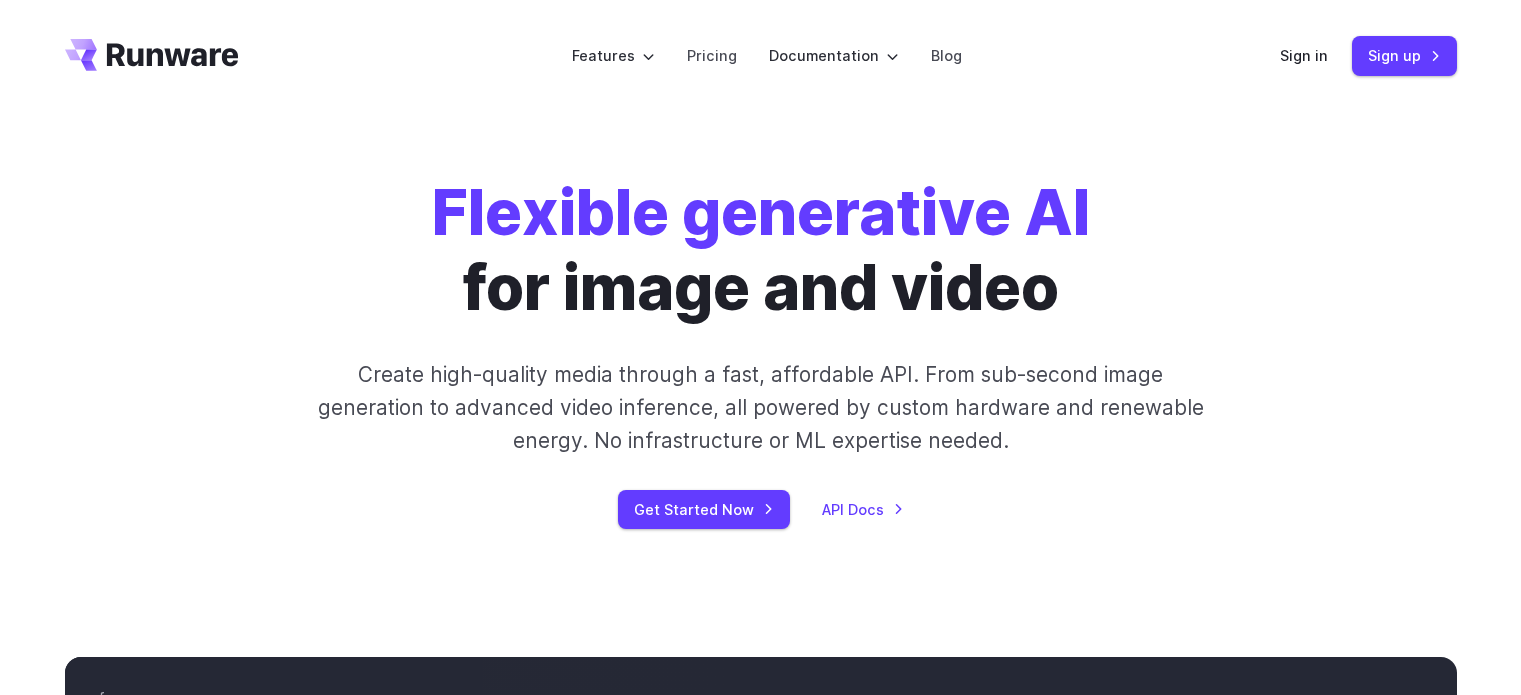 scroll, scrollTop: 0, scrollLeft: 0, axis: both 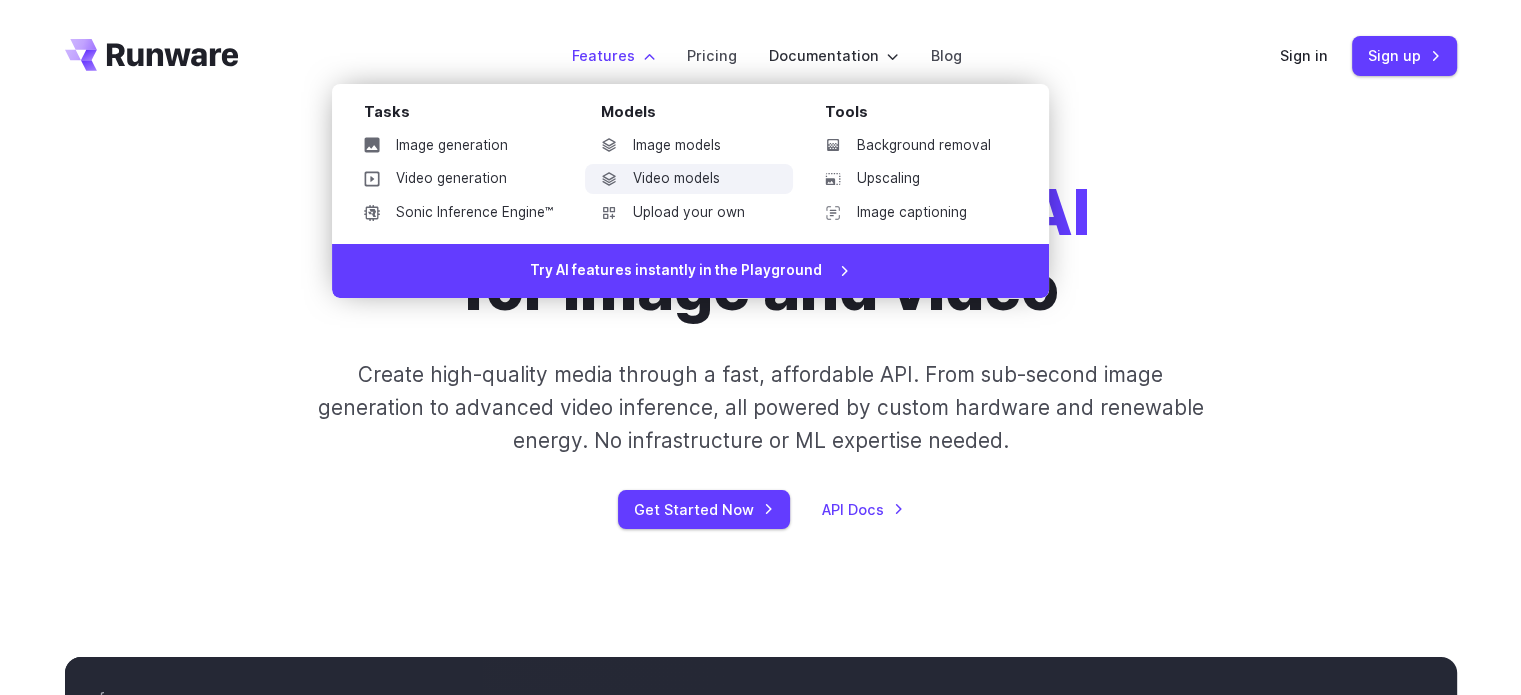 click on "Video models" at bounding box center [689, 179] 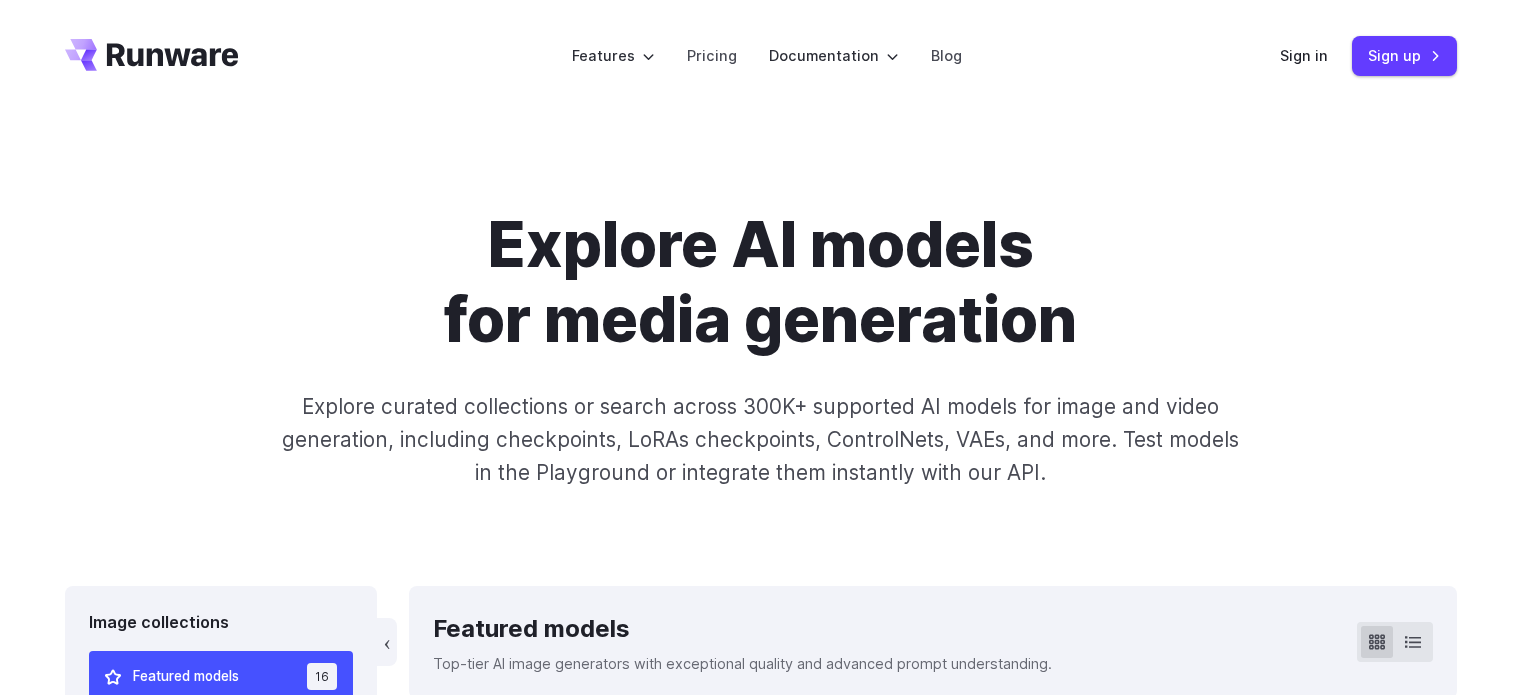 scroll, scrollTop: 0, scrollLeft: 0, axis: both 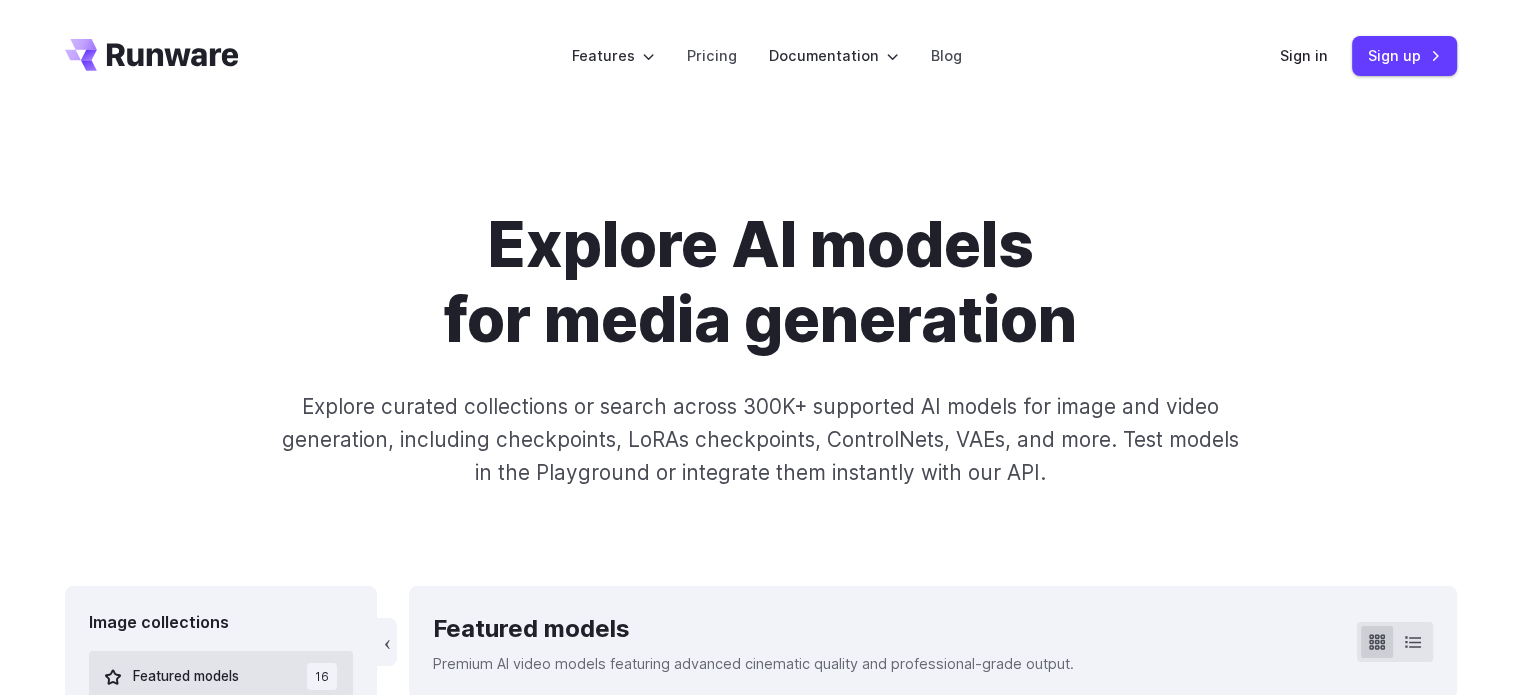 click on "Explore AI models for media generation    Explore curated collections or search across 300K+ supported AI models for image and video generation, including checkpoints, LoRAs checkpoints, ControlNets, VAEs, and more. Test models in the Playground or integrate them instantly with our API." at bounding box center (761, 349) 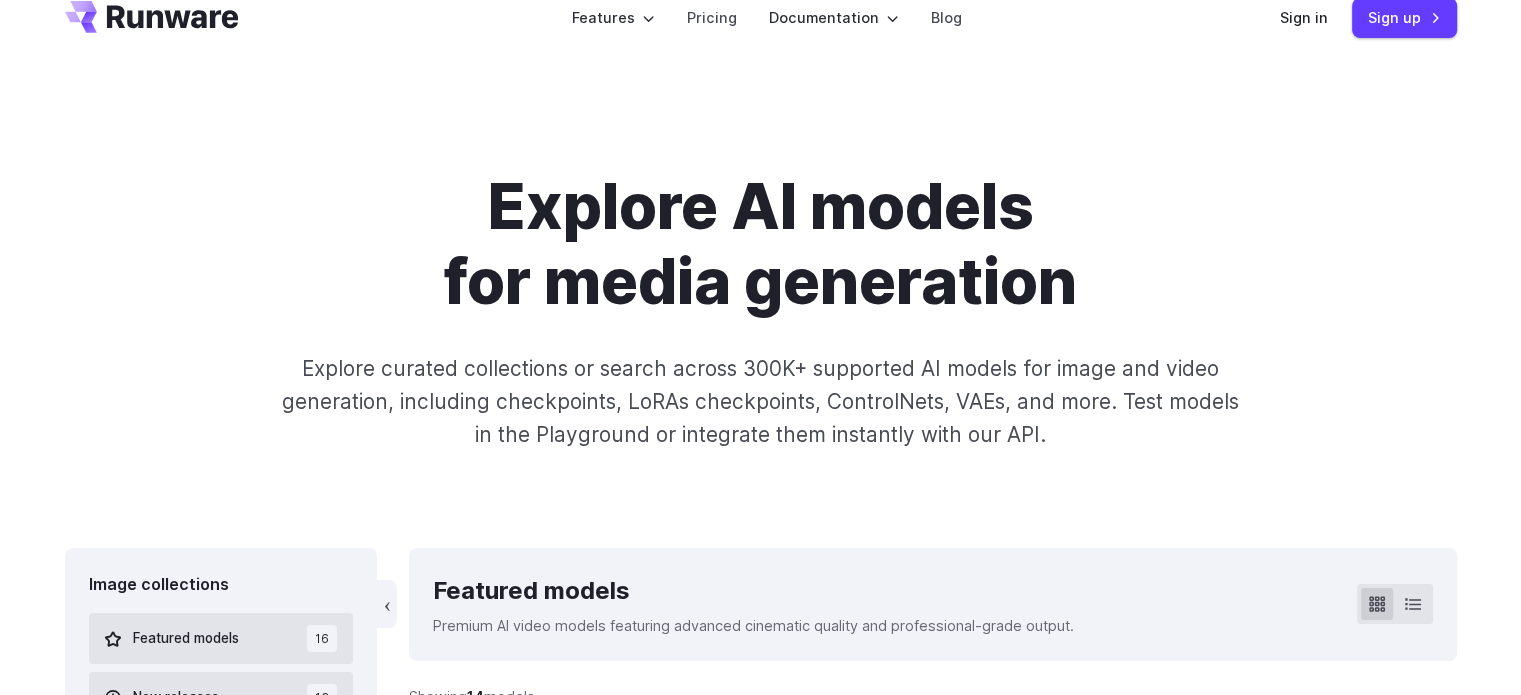 scroll, scrollTop: 0, scrollLeft: 0, axis: both 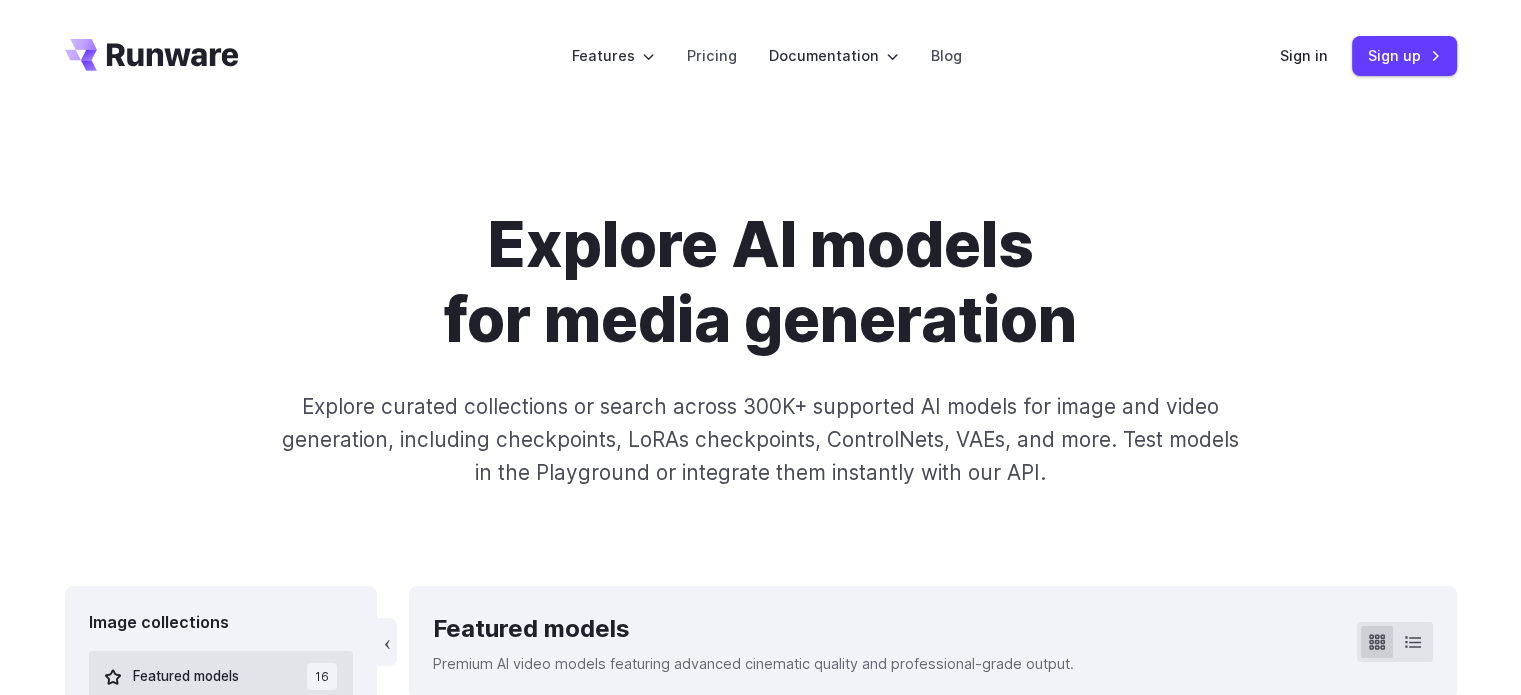 click on "Explore AI models for media generation    Explore curated collections or search across 300K+ supported AI models for image and video generation, including checkpoints, LoRAs checkpoints, ControlNets, VAEs, and more. Test models in the Playground or integrate them instantly with our API." at bounding box center [761, 349] 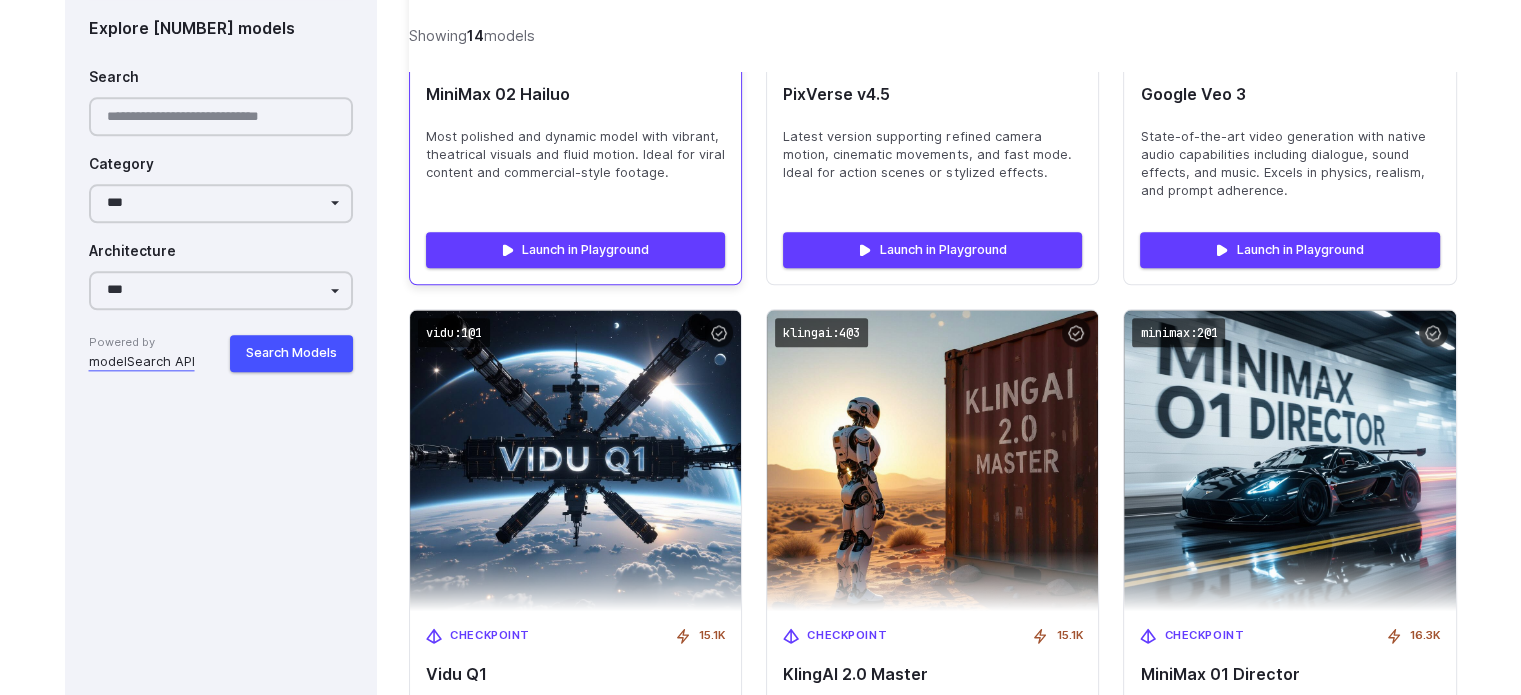 scroll, scrollTop: 2223, scrollLeft: 0, axis: vertical 